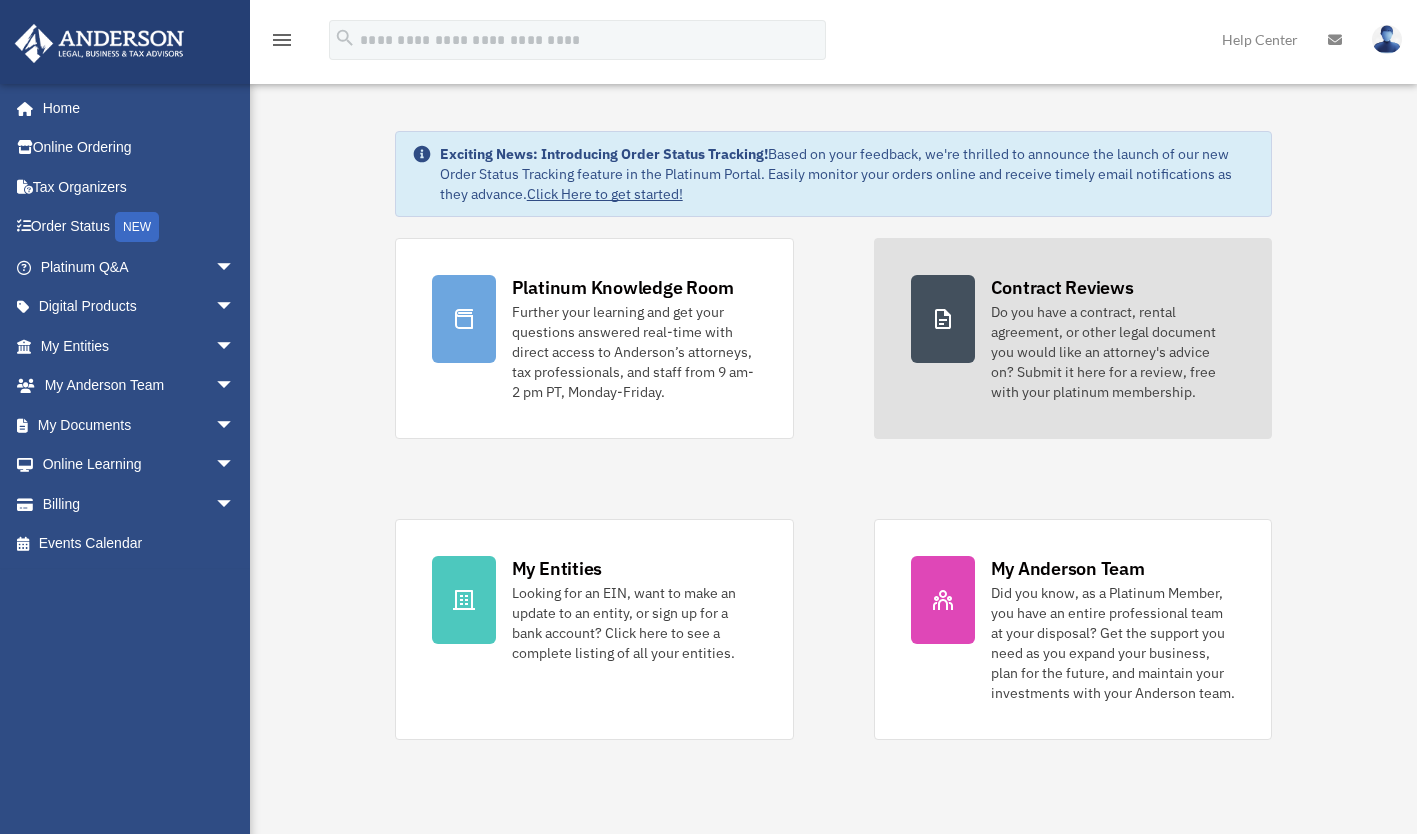 scroll, scrollTop: 0, scrollLeft: 0, axis: both 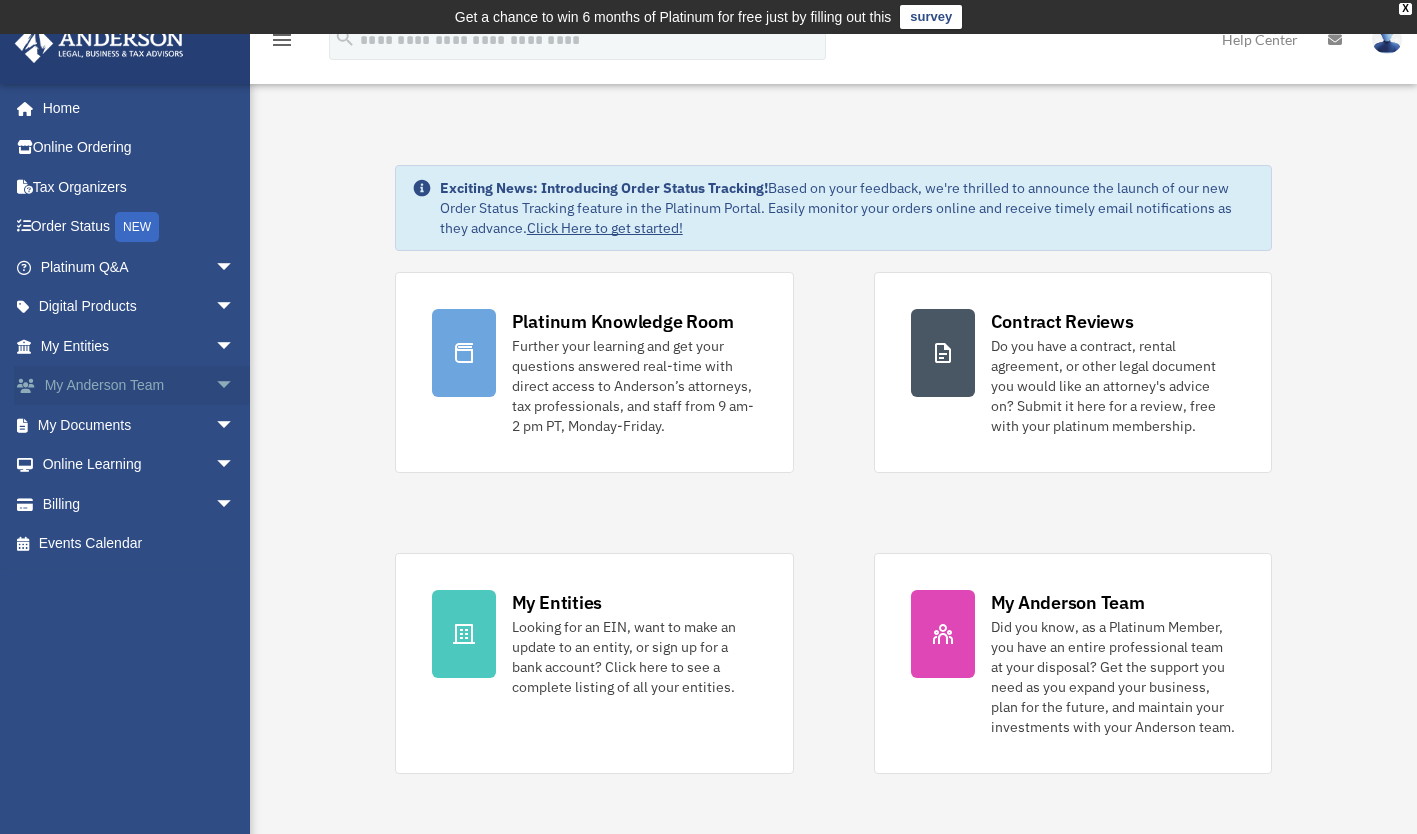 click on "arrow_drop_down" at bounding box center [235, 386] 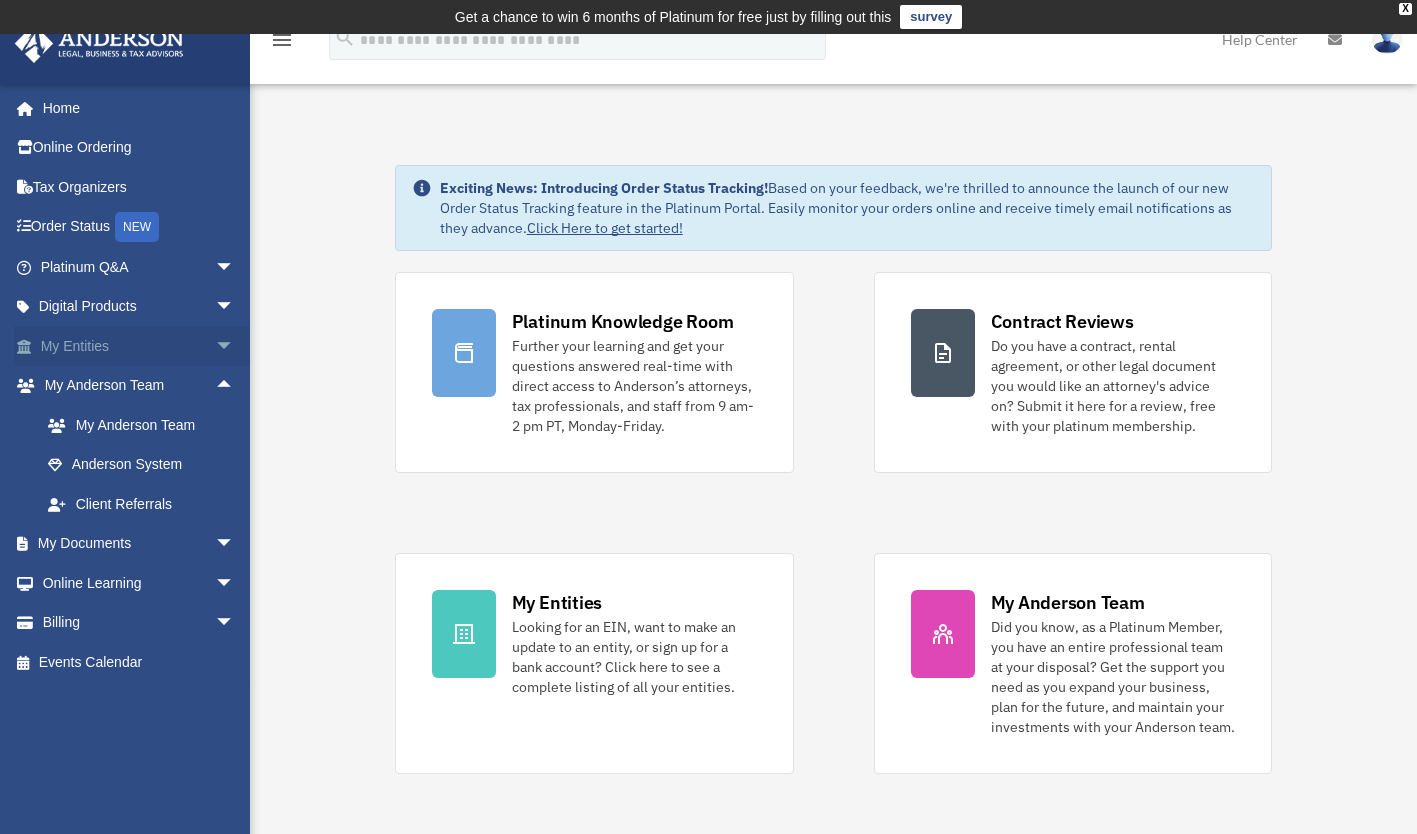 click on "arrow_drop_down" at bounding box center [235, 346] 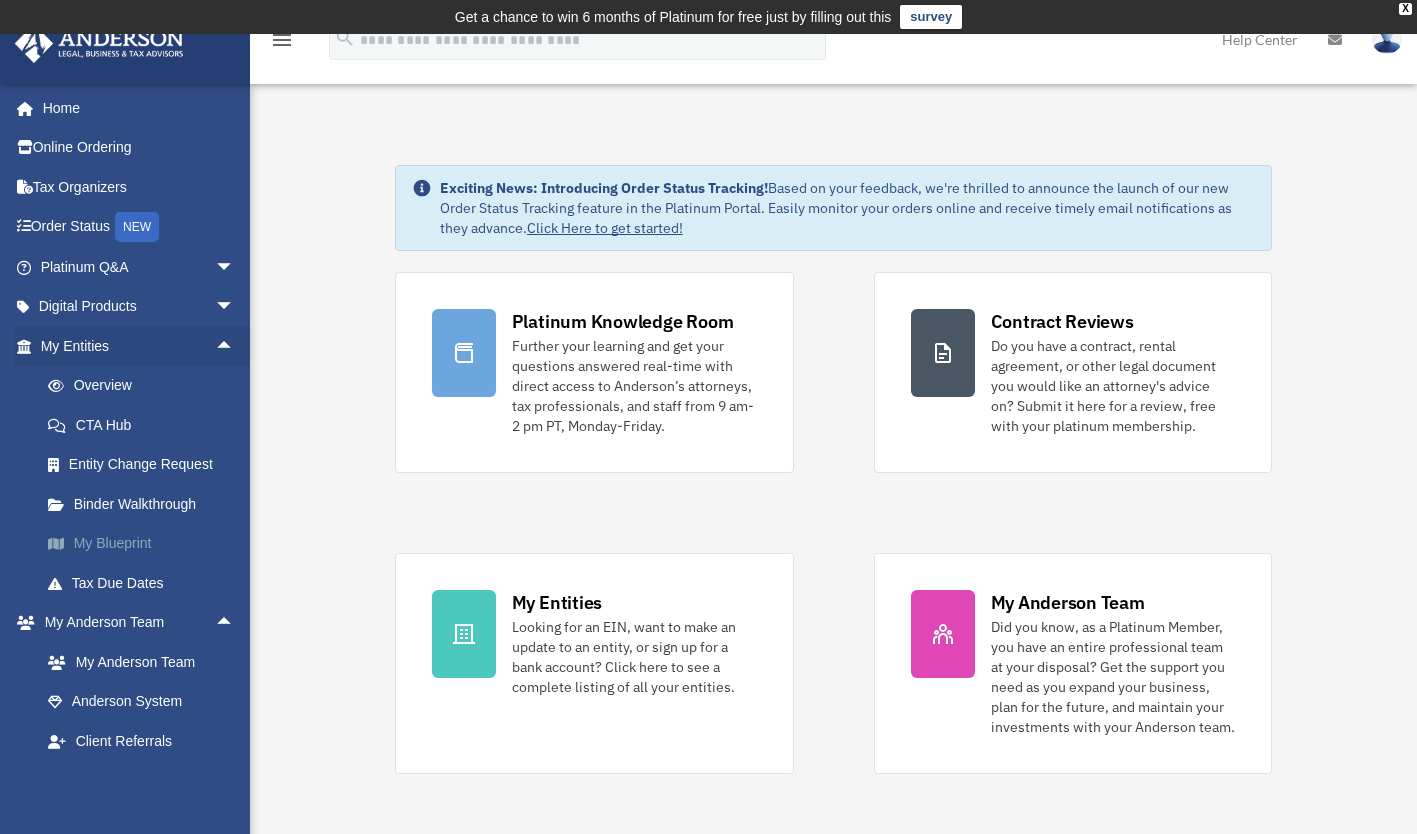 click on "My Blueprint" at bounding box center [146, 544] 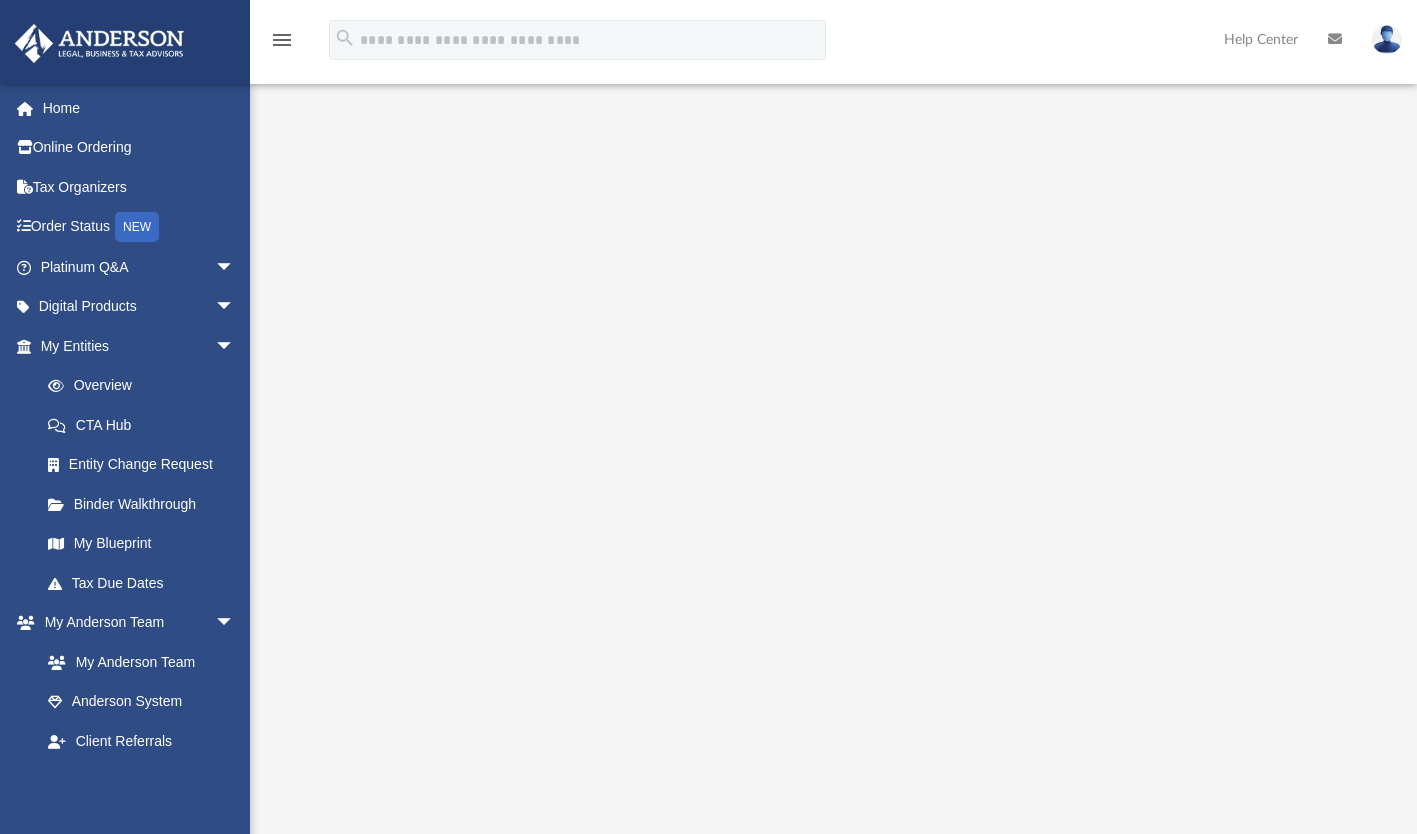 scroll, scrollTop: 100, scrollLeft: 0, axis: vertical 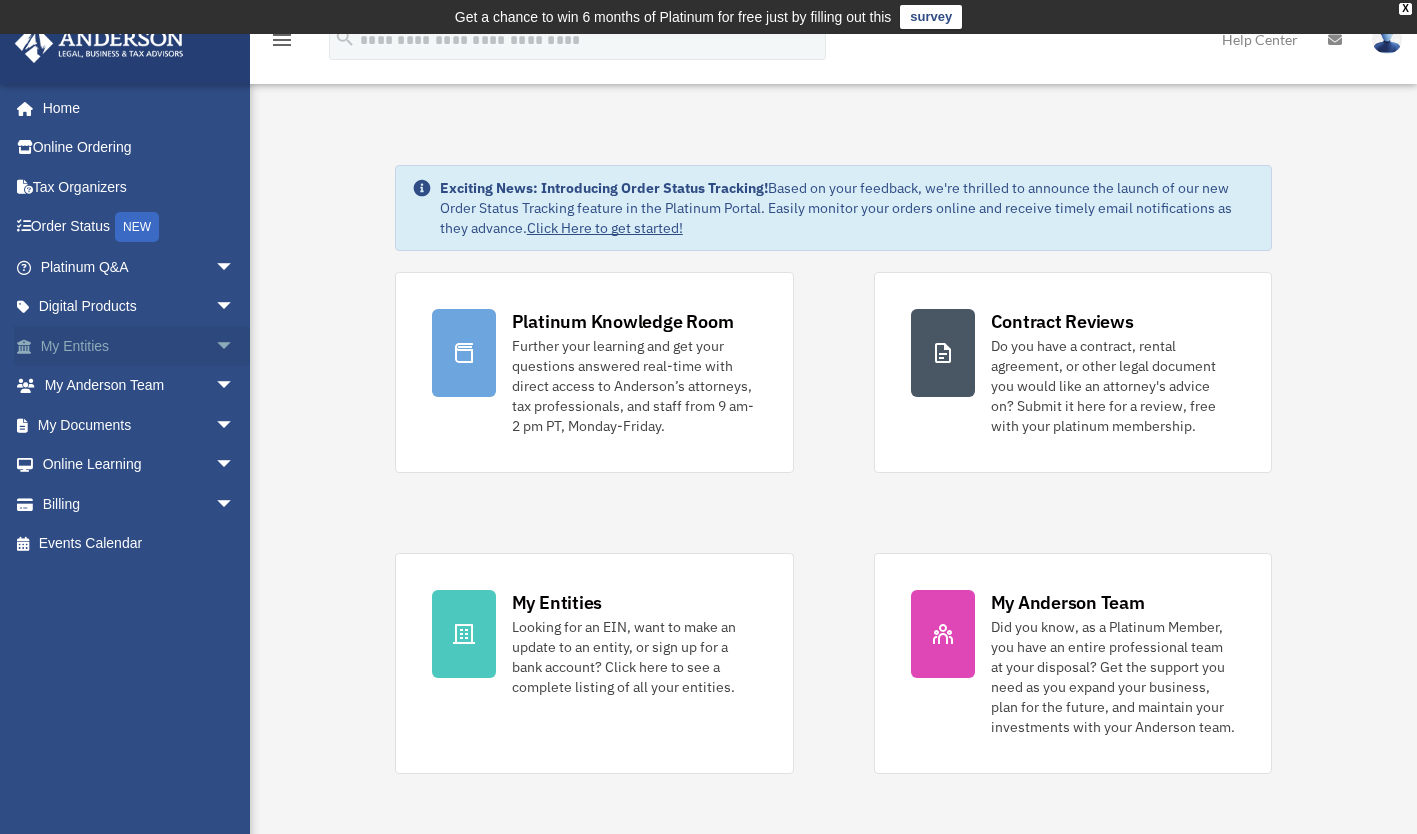 click on "arrow_drop_down" at bounding box center (235, 346) 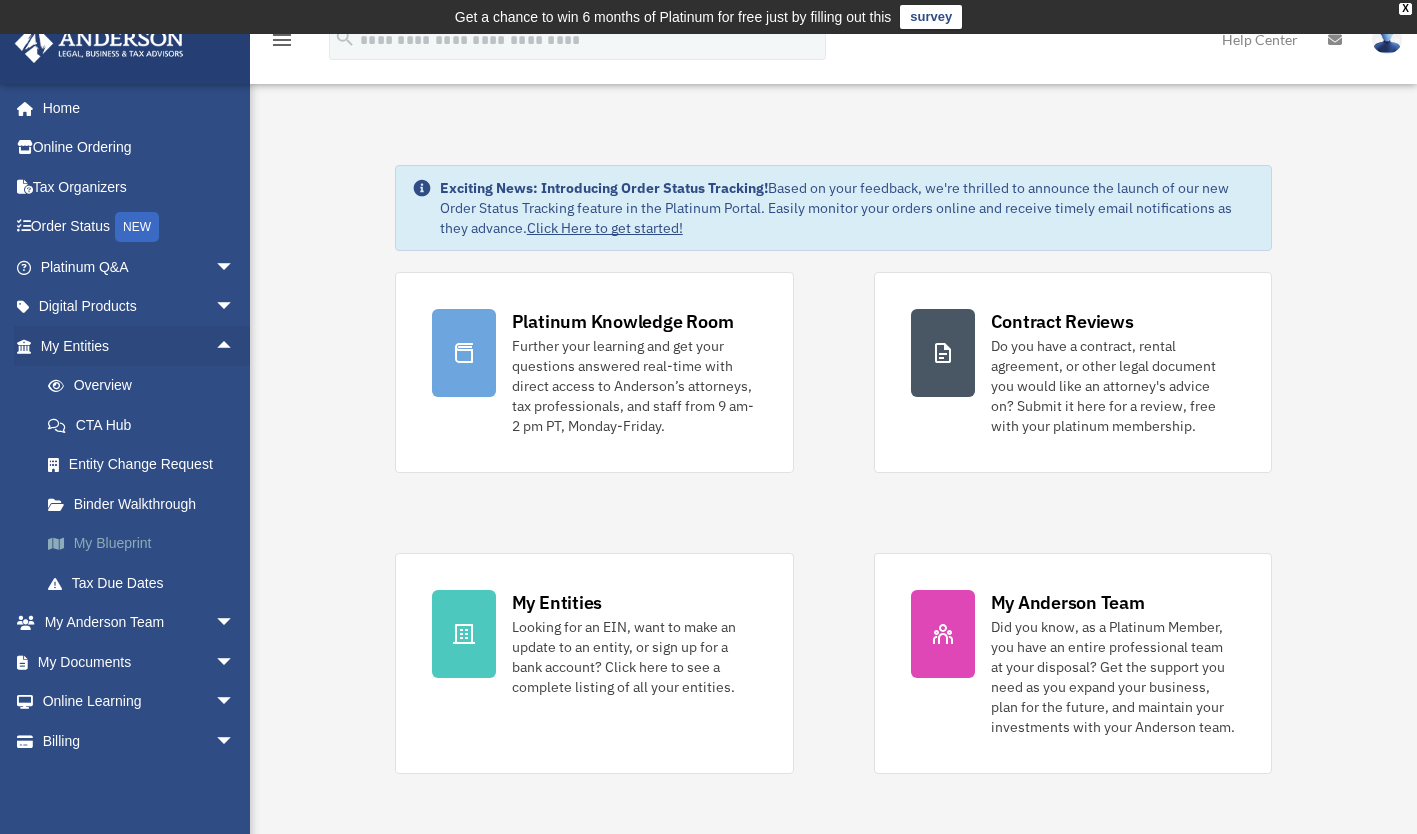 click on "My Blueprint" at bounding box center (146, 544) 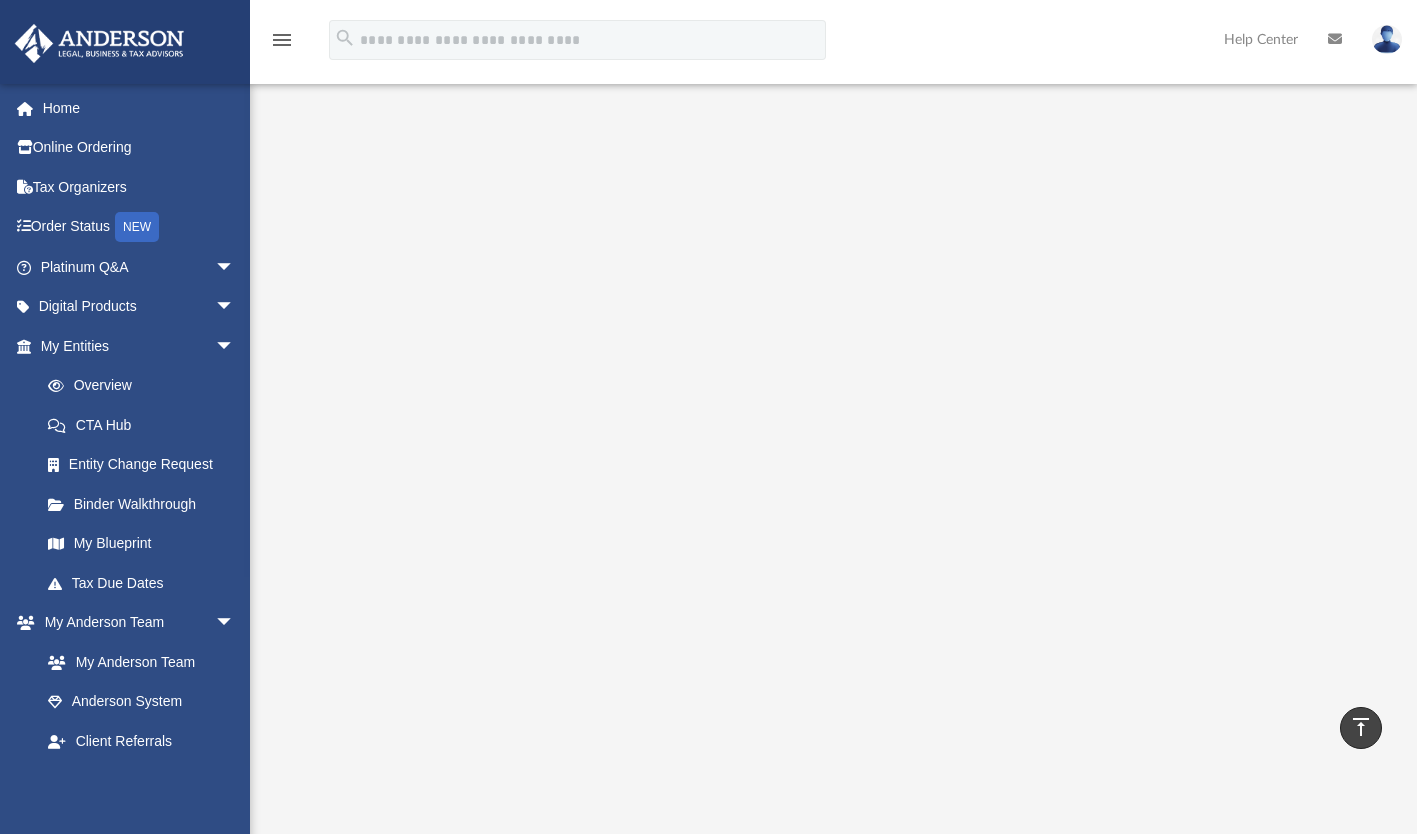 scroll, scrollTop: 100, scrollLeft: 0, axis: vertical 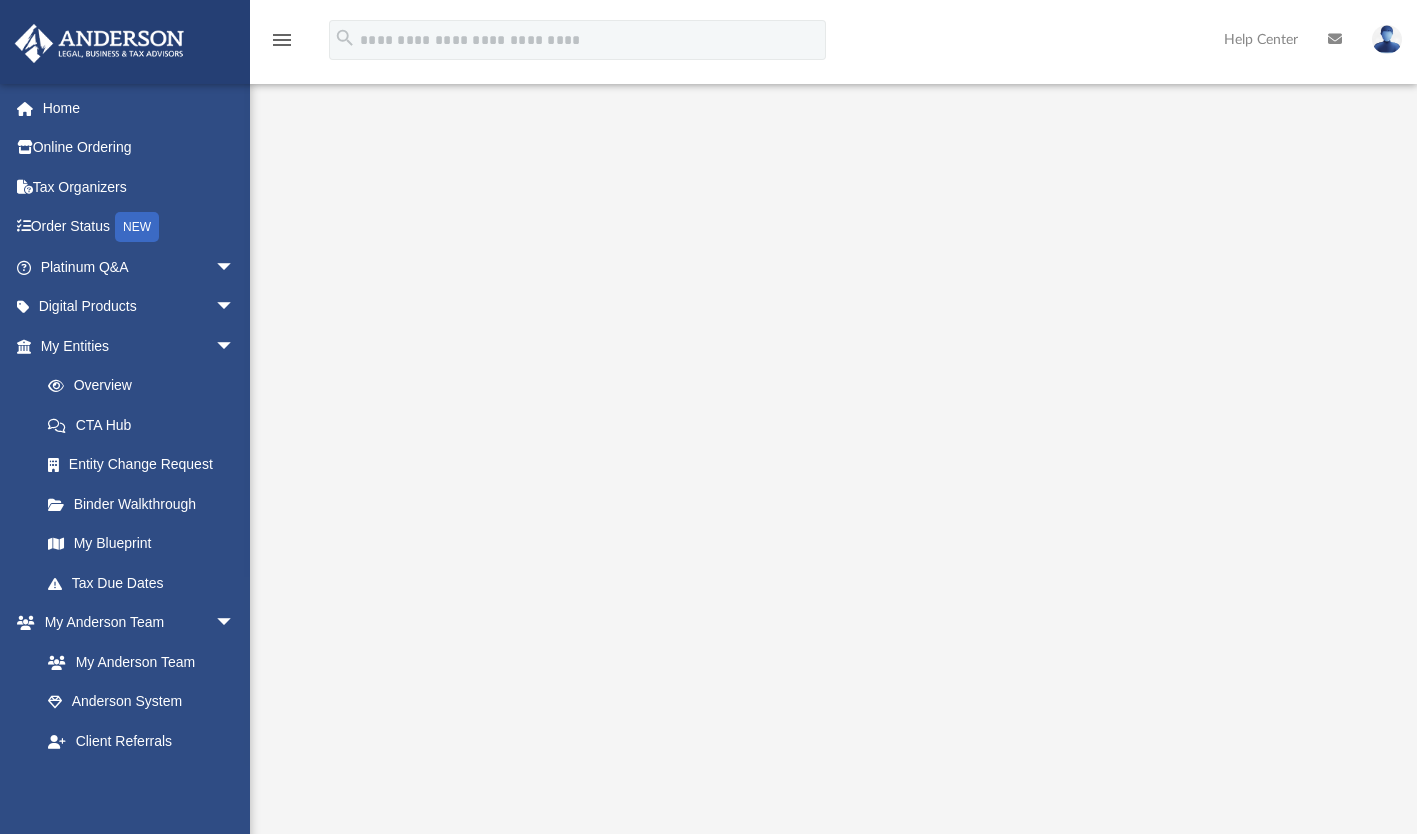 click on "Help Center" at bounding box center (1261, 39) 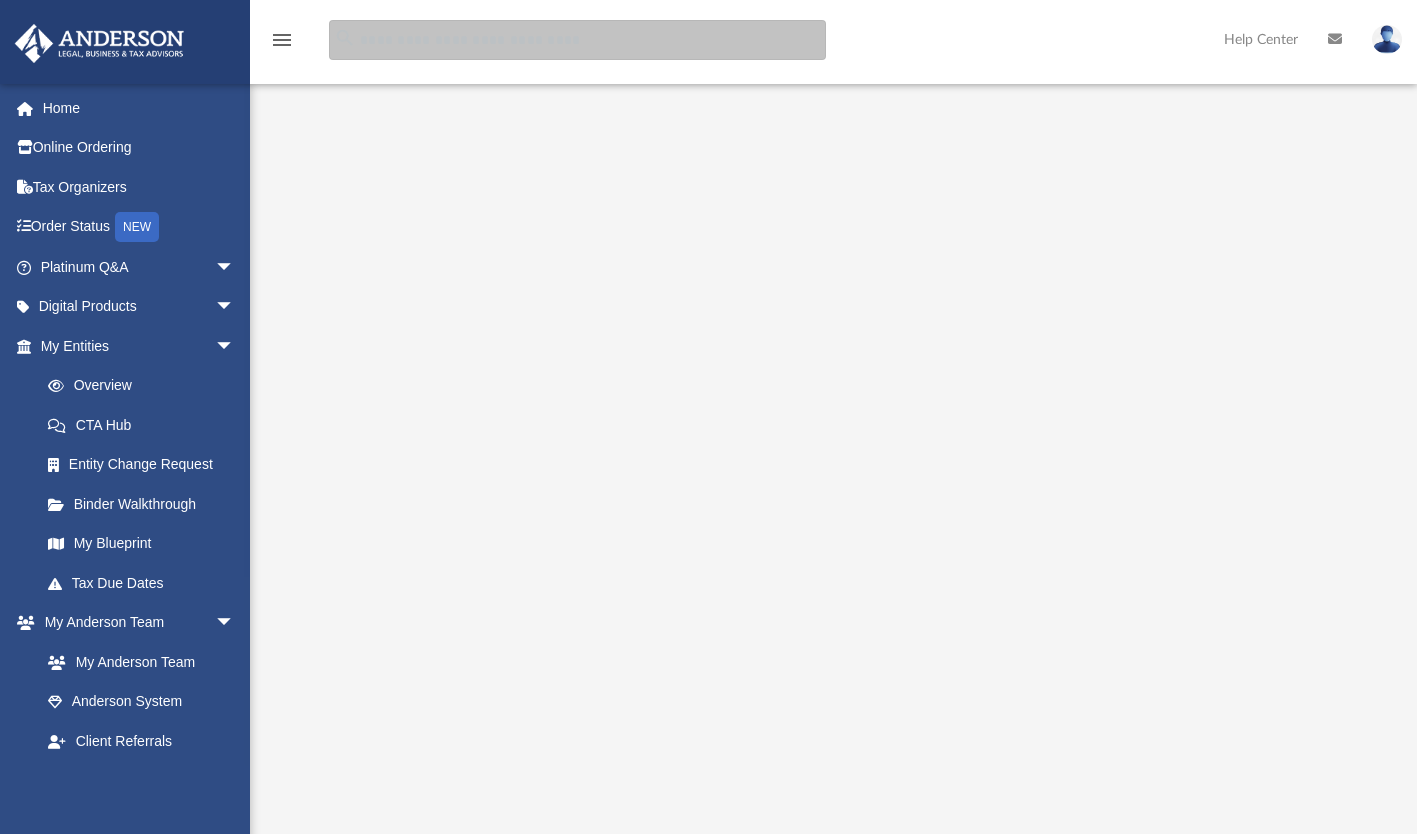 click at bounding box center (577, 40) 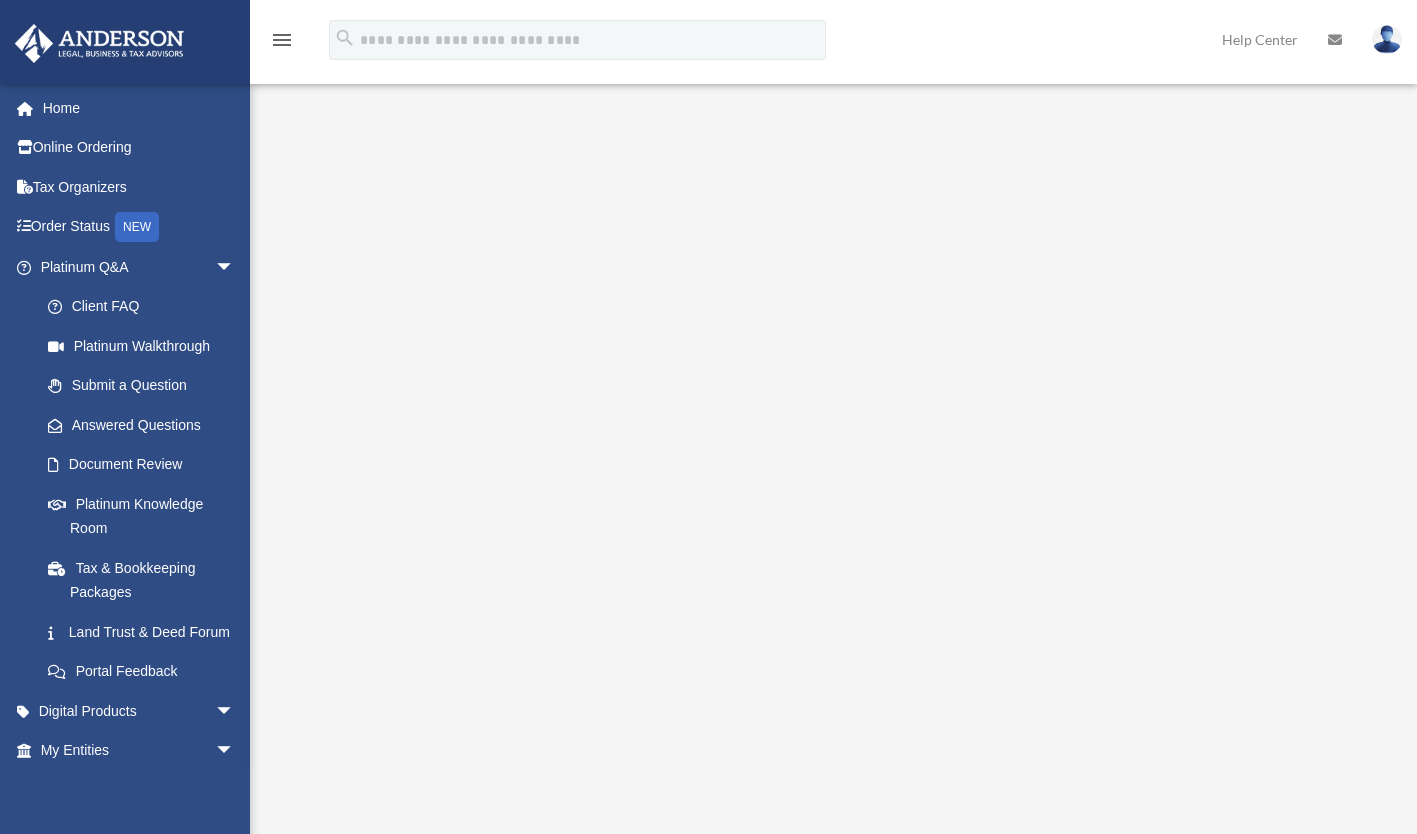 scroll, scrollTop: 0, scrollLeft: 0, axis: both 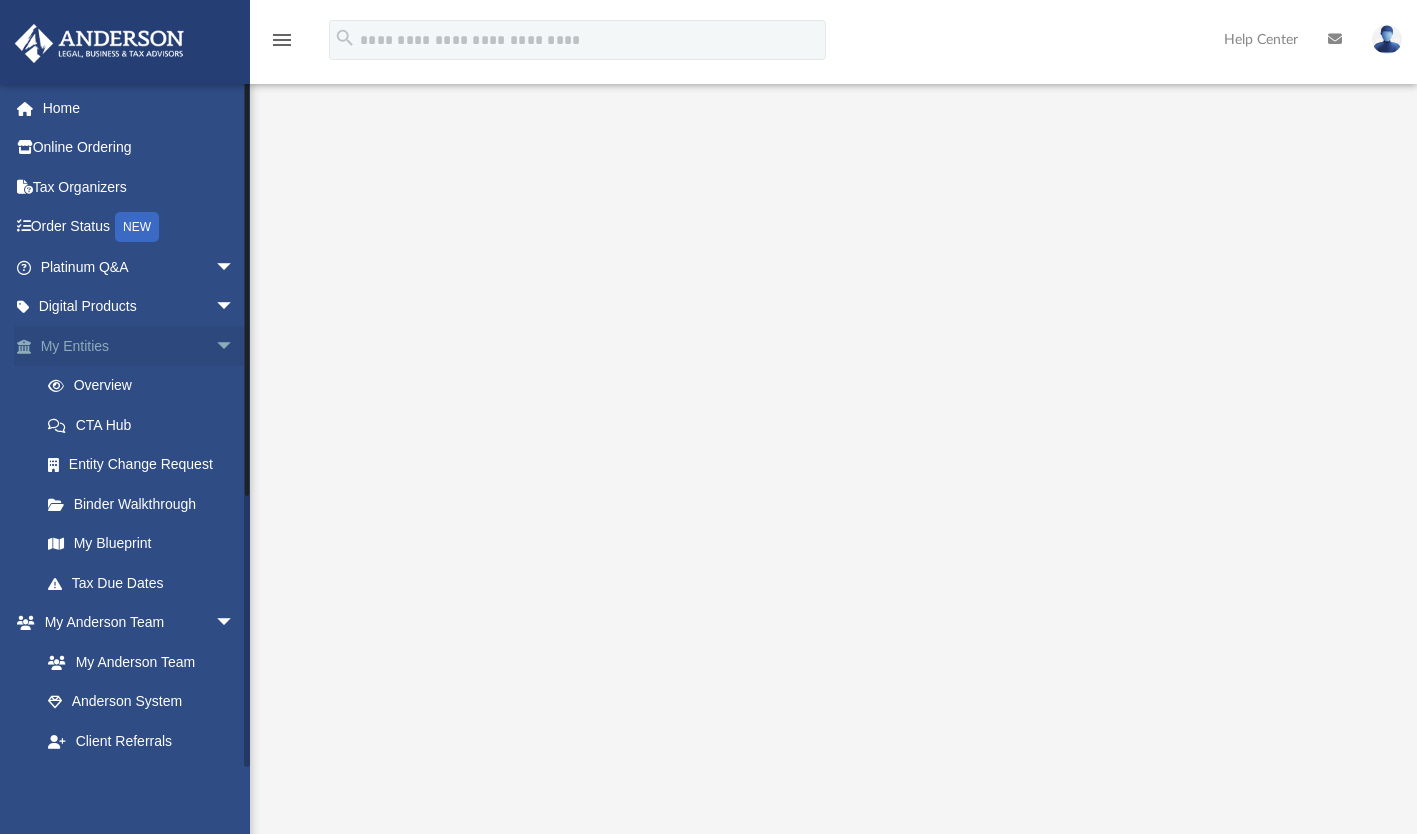 click on "My Entities arrow_drop_down" at bounding box center (139, 346) 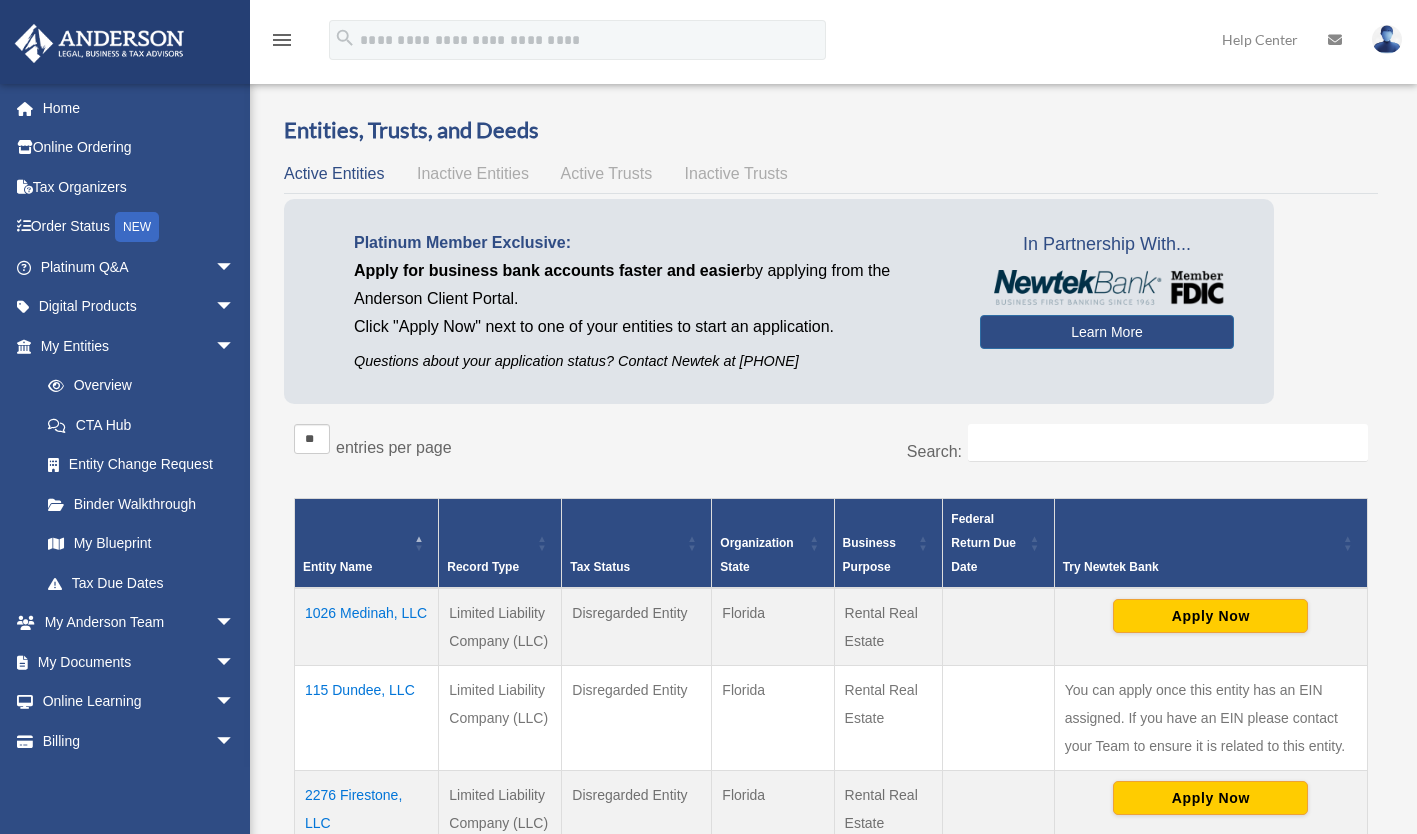 scroll, scrollTop: 0, scrollLeft: 0, axis: both 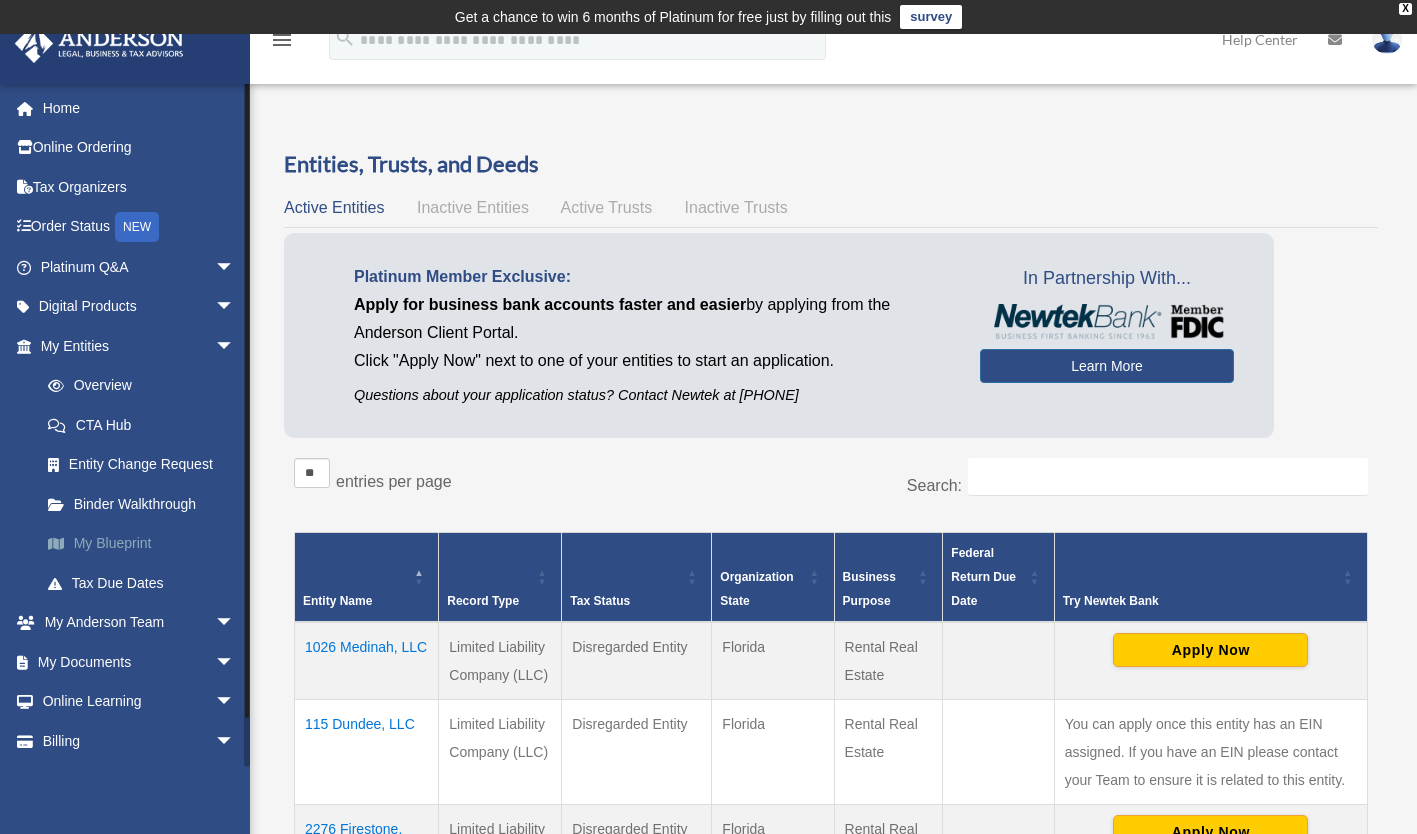 click on "My Blueprint" at bounding box center [146, 544] 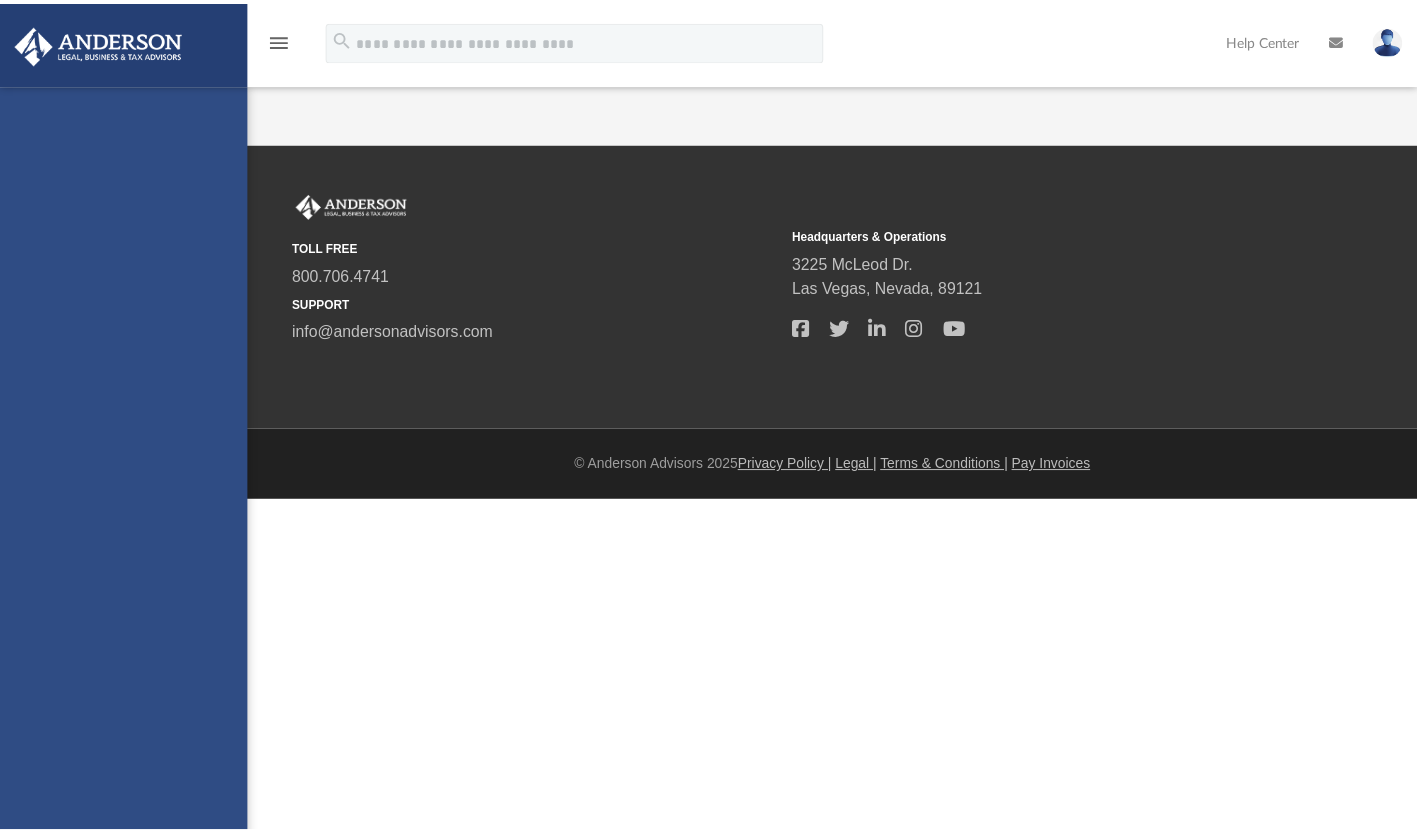 scroll, scrollTop: 0, scrollLeft: 0, axis: both 